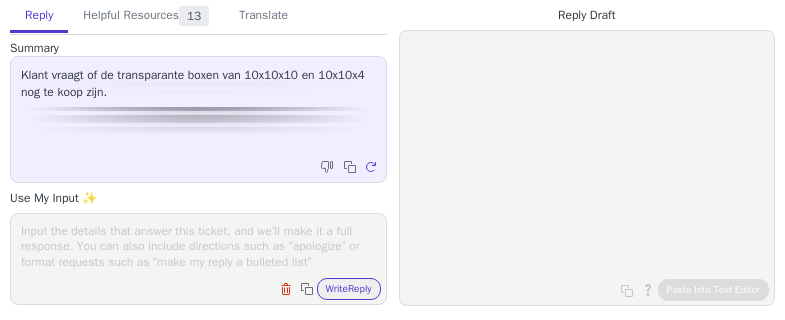 scroll, scrollTop: 0, scrollLeft: 0, axis: both 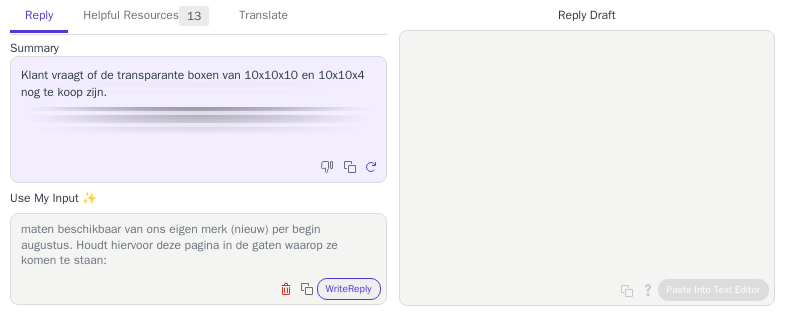 paste on "https://www.soclever.nl/collections/so-clever" 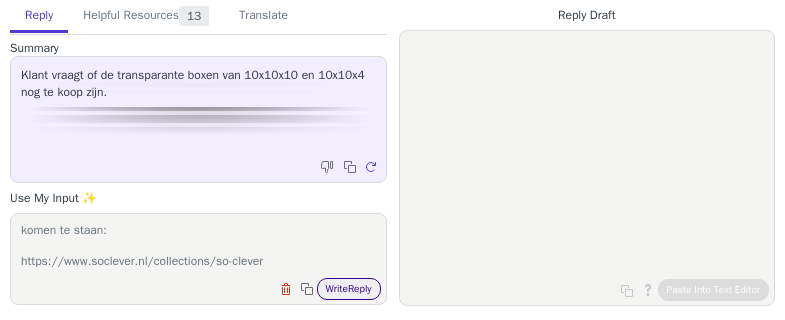 type on "Weet u toevallig van merk deze waren? We krijgen wel vergelijkbare maten beschikbaar van ons eigen merk (nieuw) per begin augustus. Houdt hiervoor deze pagina in de gaten waarop ze komen te staan:
https://www.soclever.nl/collections/so-clever" 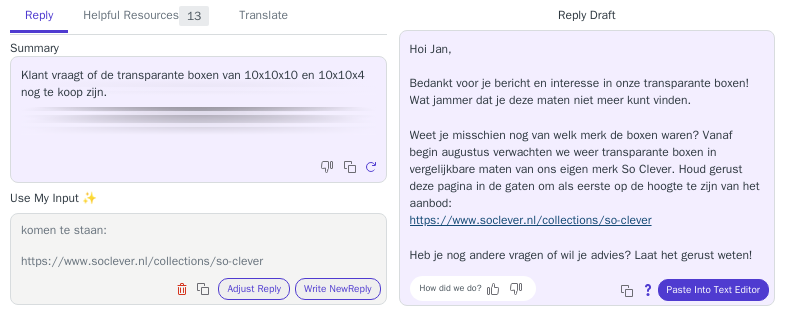 click on "https://www.soclever.nl/collections/so-clever" at bounding box center [531, 220] 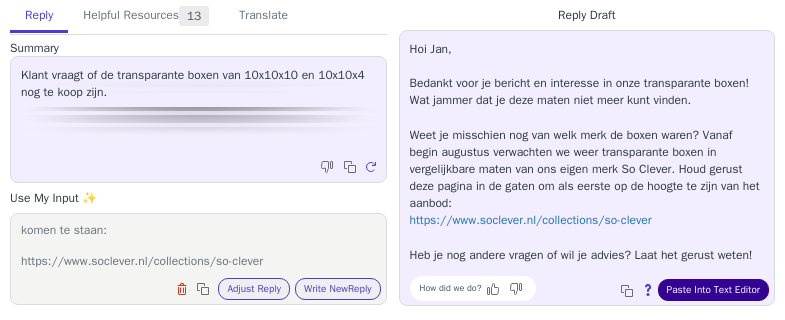 click on "Paste Into Text Editor" at bounding box center [713, 290] 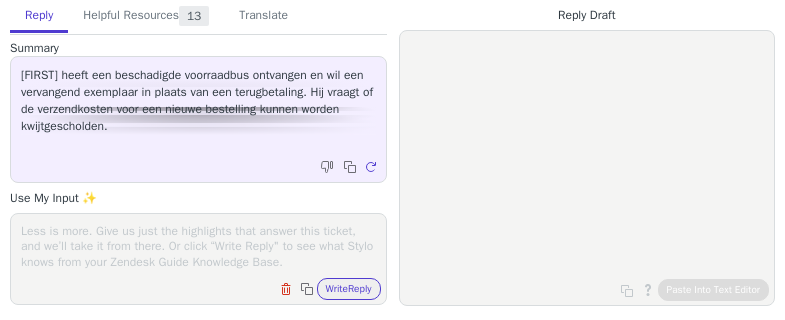 scroll, scrollTop: 0, scrollLeft: 0, axis: both 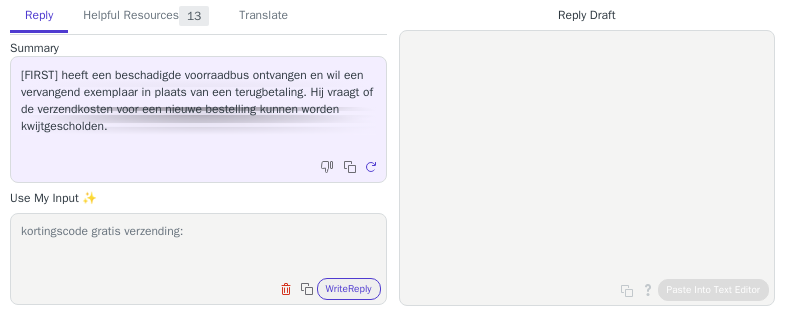 paste on "verschaeren-gratisverzending" 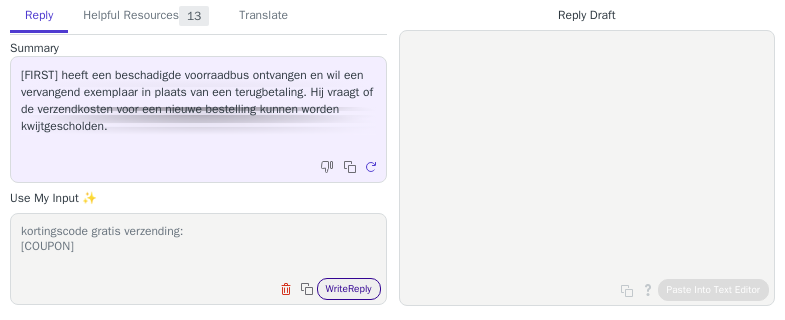 type on "kortingscode gratis verzending:
[COUPON]" 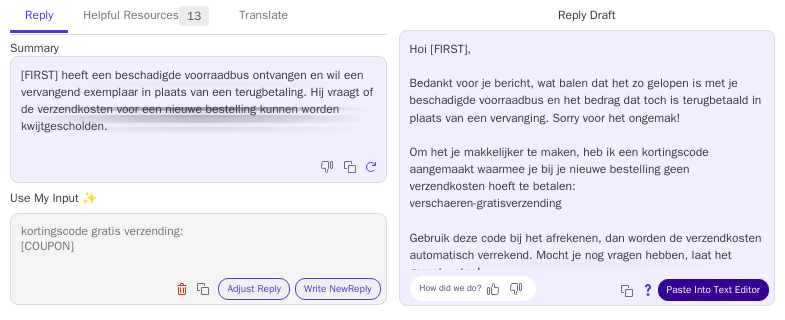 click on "Paste Into Text Editor" at bounding box center [713, 290] 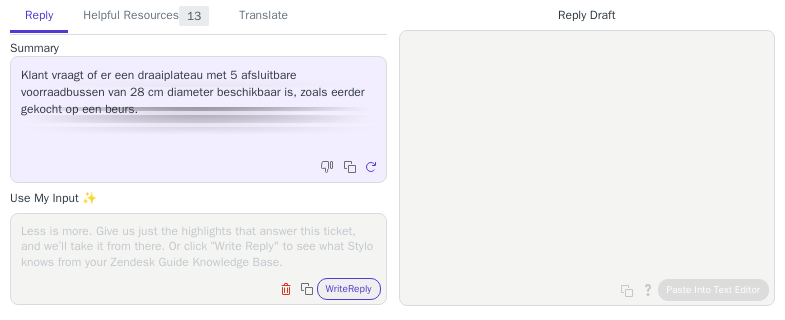 scroll, scrollTop: 0, scrollLeft: 0, axis: both 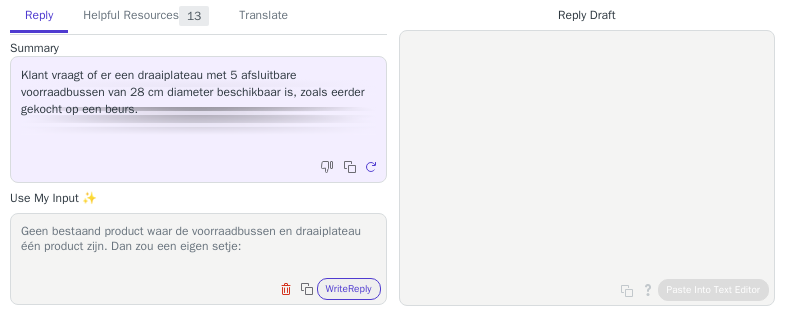 paste on "https://www.soclever.nl/collections/draaiplateaus" 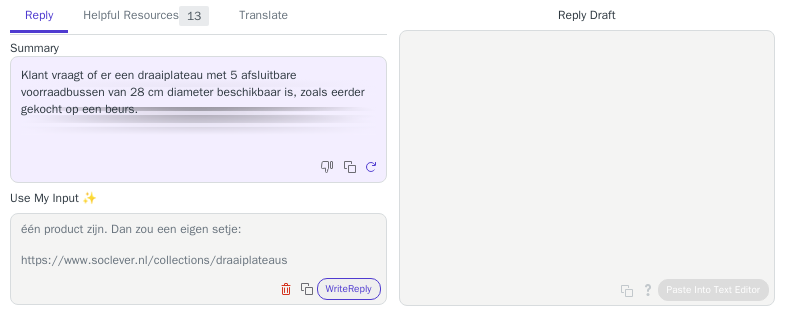 scroll, scrollTop: 47, scrollLeft: 0, axis: vertical 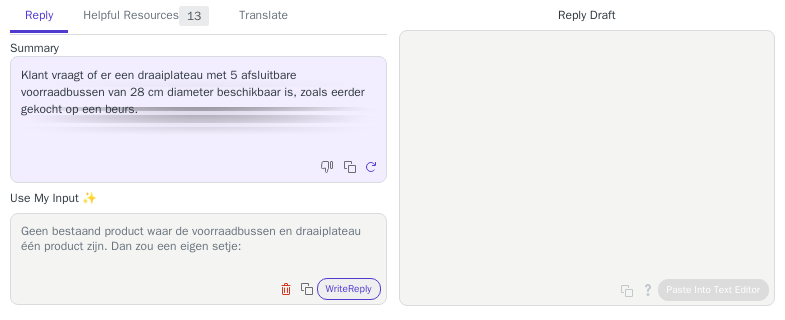 click on "Geen bestaand product waar de voorraadbussen en draaiplateau één product zijn. Dan zou een eigen setje:
https://www.soclever.nl/collections/draaiplateaus
https://www.soclever.nl/collections/voorraadbussen-voorraadpotten" at bounding box center (198, 246) 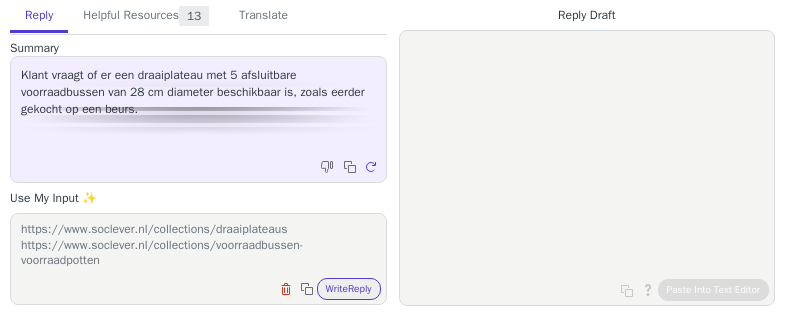 scroll, scrollTop: 78, scrollLeft: 0, axis: vertical 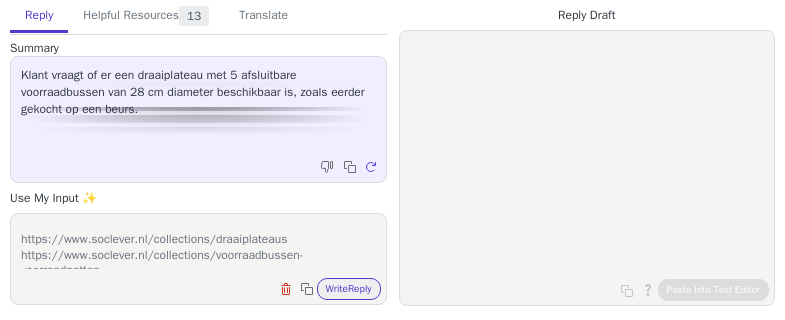click on "Geen bestaand product waar de voorraadbussen en draaiplateau één product zijn. Dan zou een eigen setje samenstellen:
https://www.soclever.nl/collections/draaiplateaus
https://www.soclever.nl/collections/voorraadbussen-voorraadpotten" at bounding box center (198, 246) 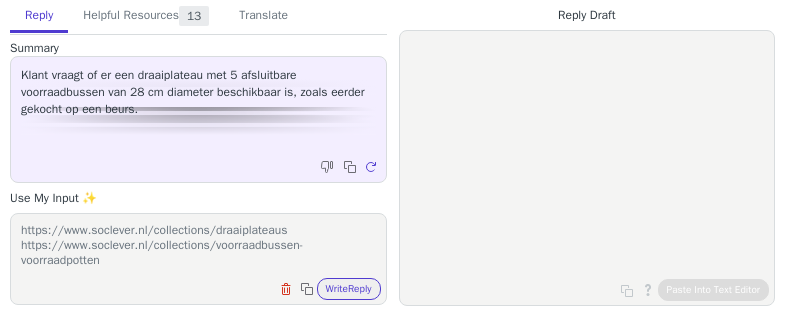 scroll, scrollTop: 93, scrollLeft: 0, axis: vertical 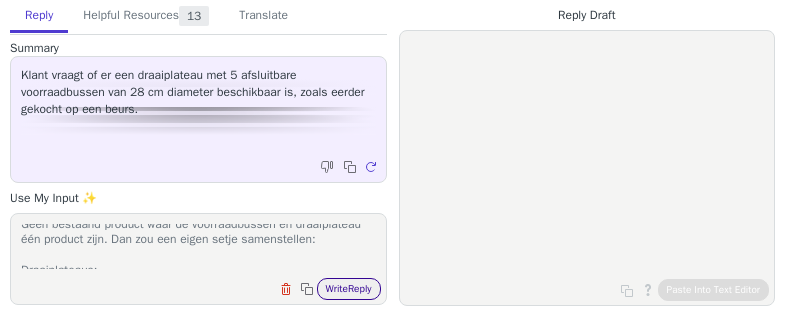 type on "Geen bestaand product waar de voorraadbussen en draaiplateau één product zijn. Dan zou een eigen setje samenstellen:
Draaiplateaus:
https://www.soclever.nl/collections/draaiplateaus
Voorraadbussen
https://www.soclever.nl/collections/voorraadbussen-voorraadpotten" 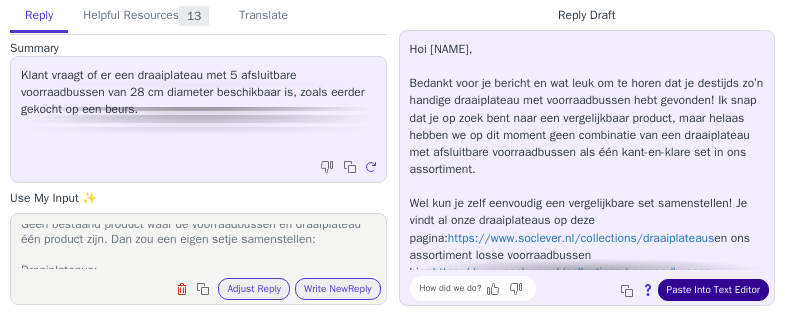 click on "Paste Into Text Editor" at bounding box center (713, 290) 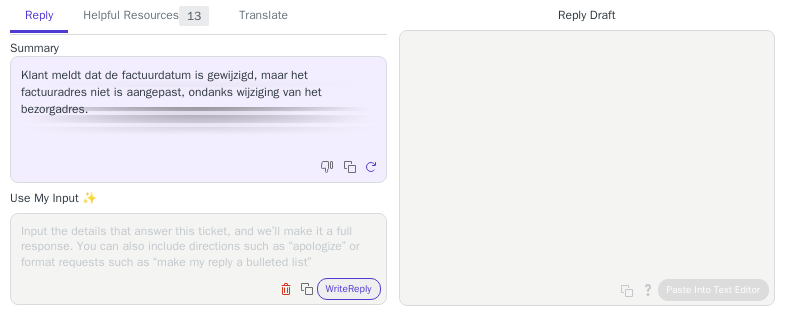 scroll, scrollTop: 0, scrollLeft: 0, axis: both 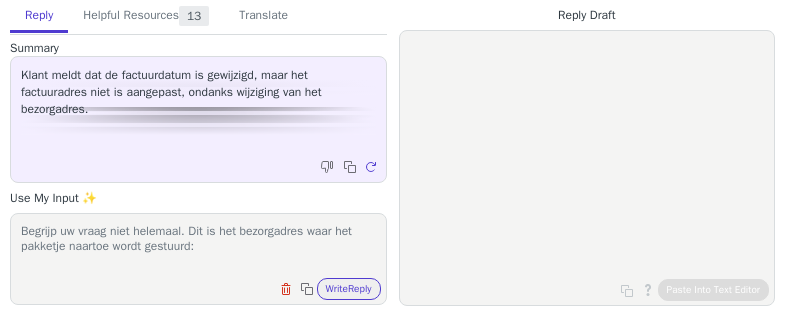 paste on "[FIRST] [LAST]
[STREET]
[POSTAL_CODE] [CITY]
[COUNTRY]" 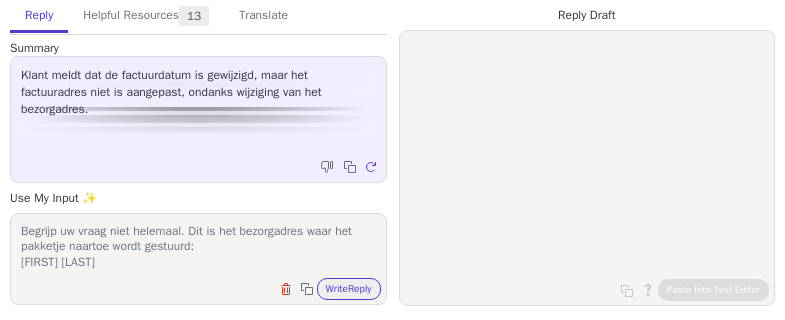 scroll, scrollTop: 47, scrollLeft: 0, axis: vertical 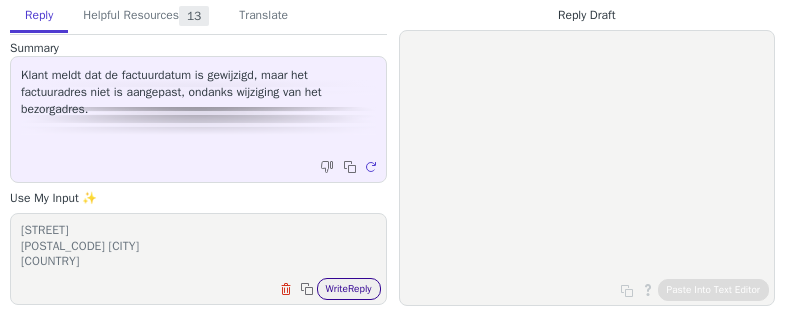 type on "Begrijp uw vraag niet helemaal. Dit is het bezorgadres waar het pakketje naartoe wordt gestuurd:
[FIRST] [LAST]
[STREET]
[POSTAL_CODE] [CITY]
[COUNTRY]" 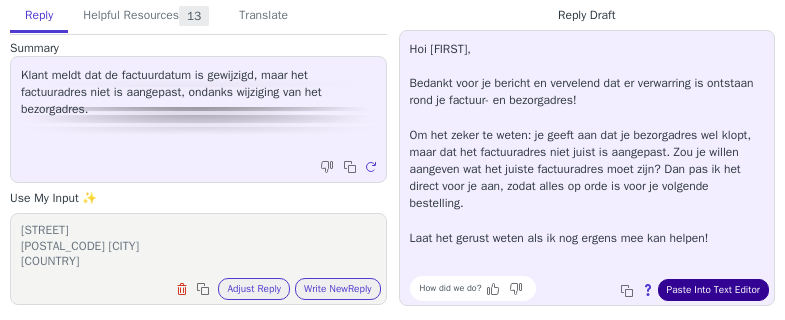 click on "Paste Into Text Editor" at bounding box center [713, 290] 